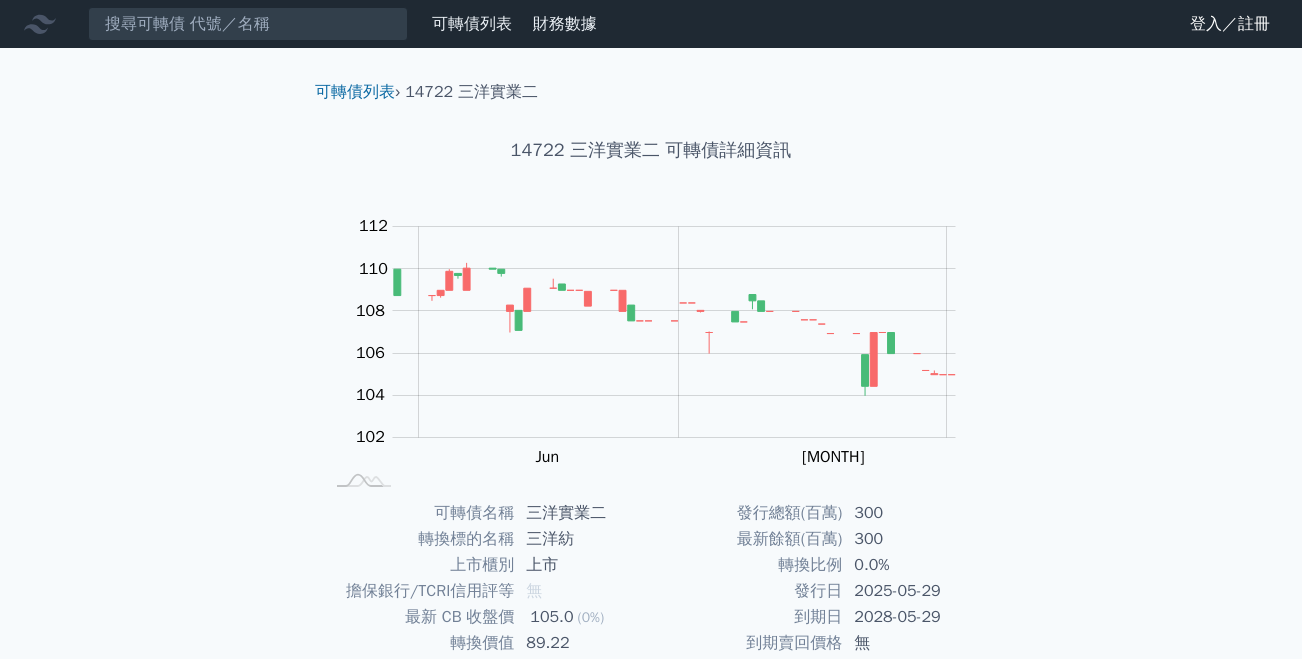 scroll, scrollTop: 0, scrollLeft: 0, axis: both 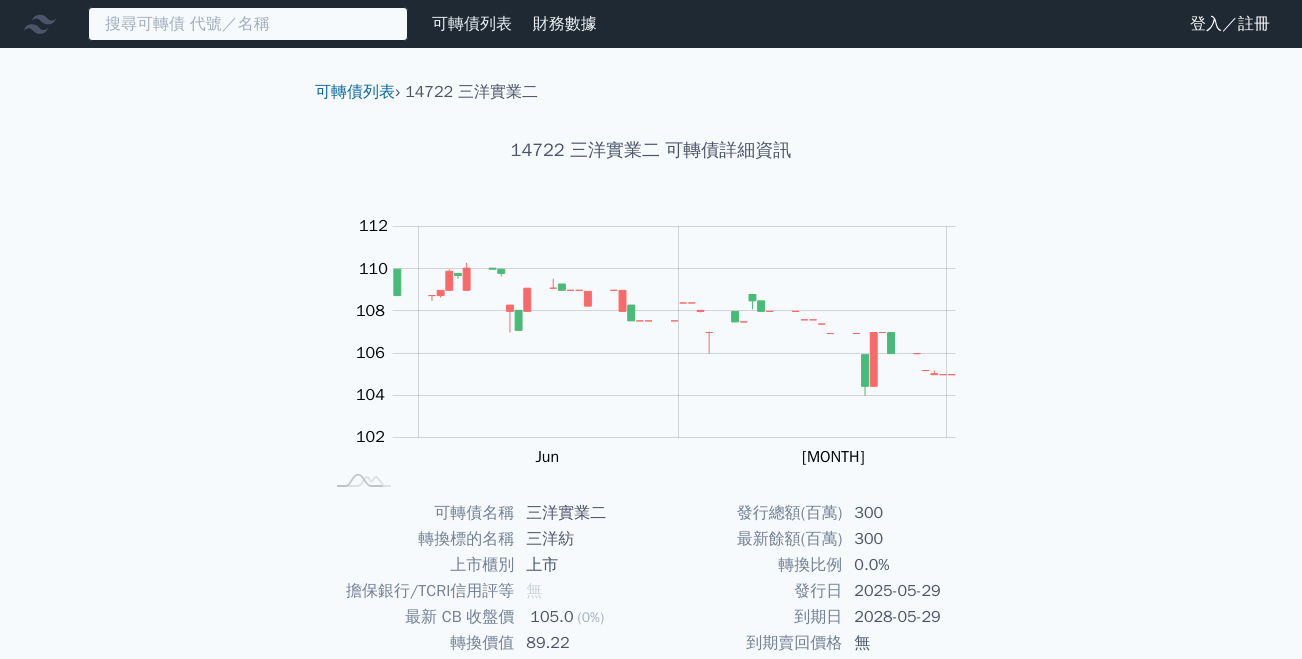 click at bounding box center (248, 24) 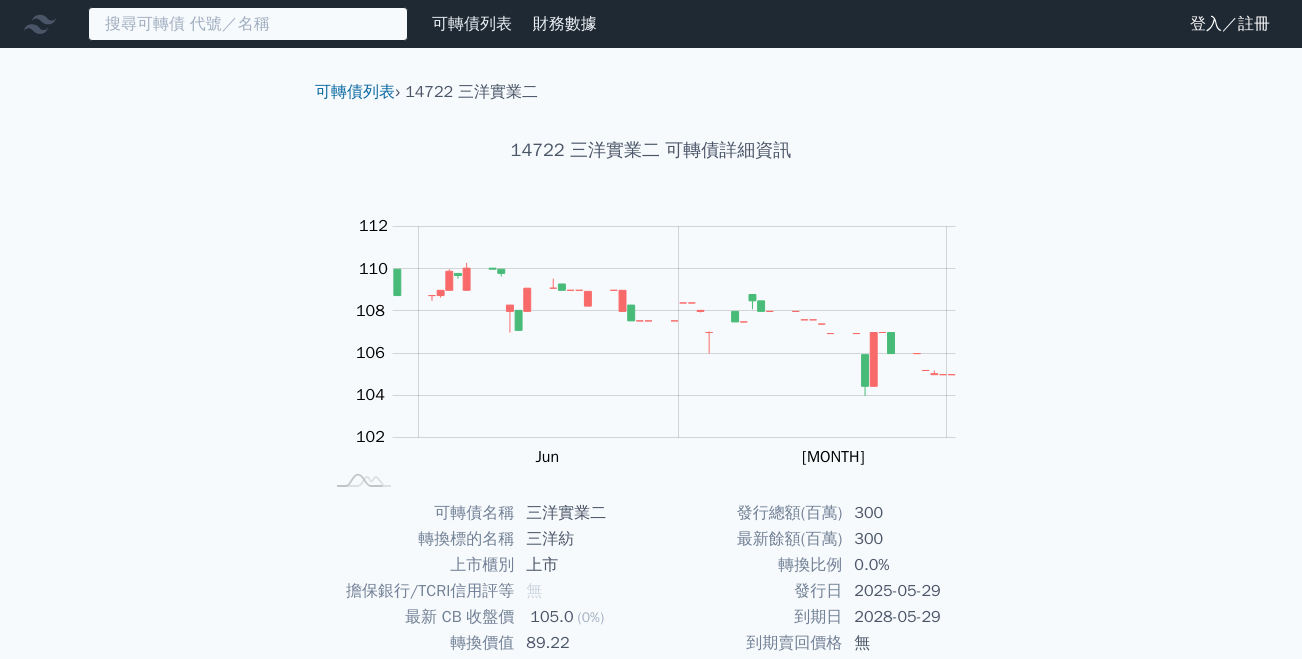 paste on "汎德永業二" 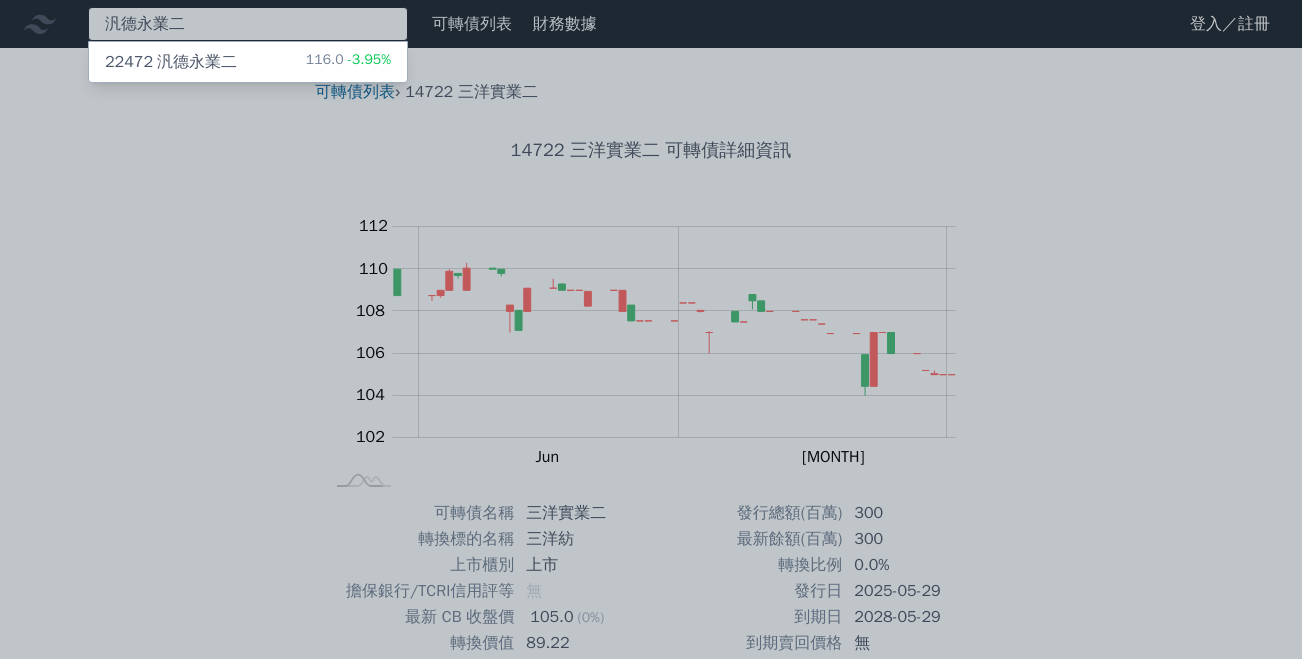 type on "汎德永業二" 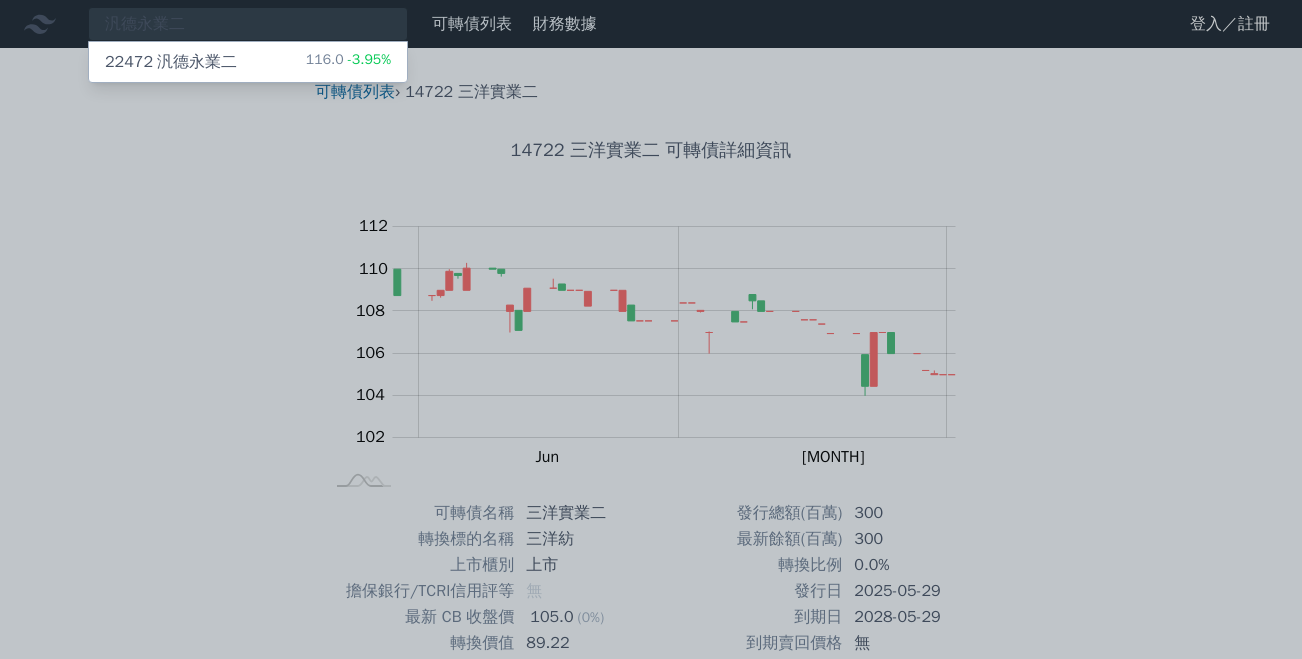 click on "22472 汎德永業二" at bounding box center (171, 62) 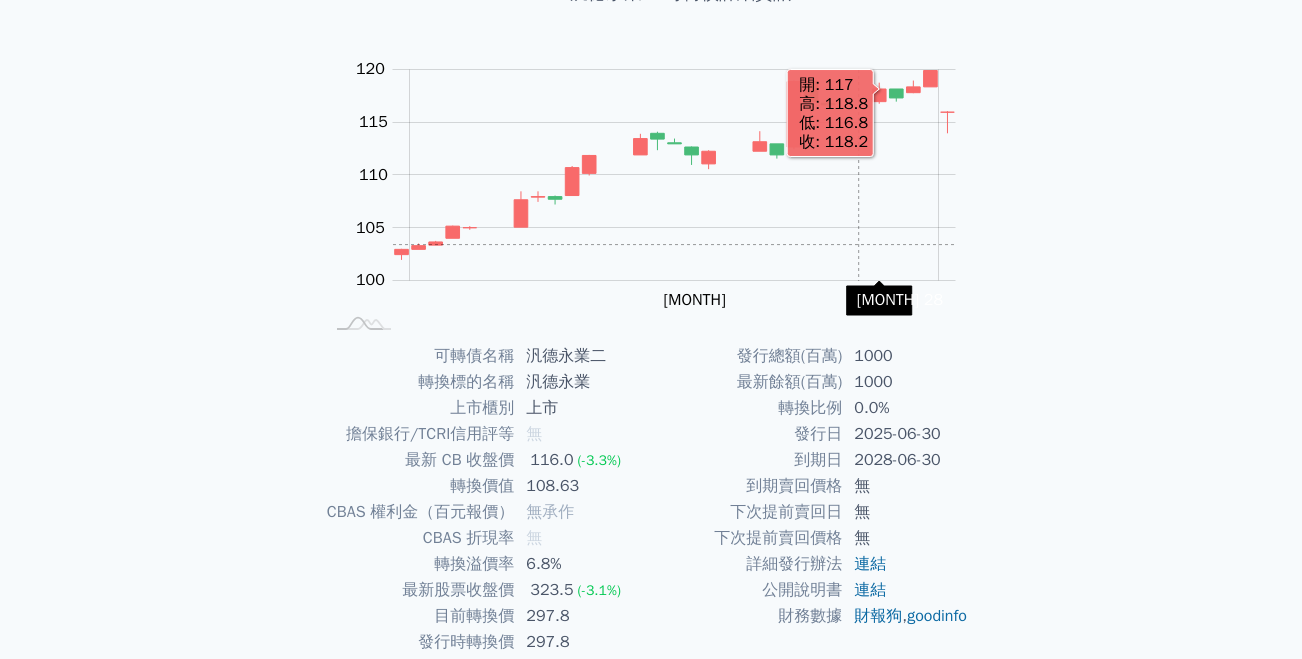 scroll, scrollTop: 183, scrollLeft: 0, axis: vertical 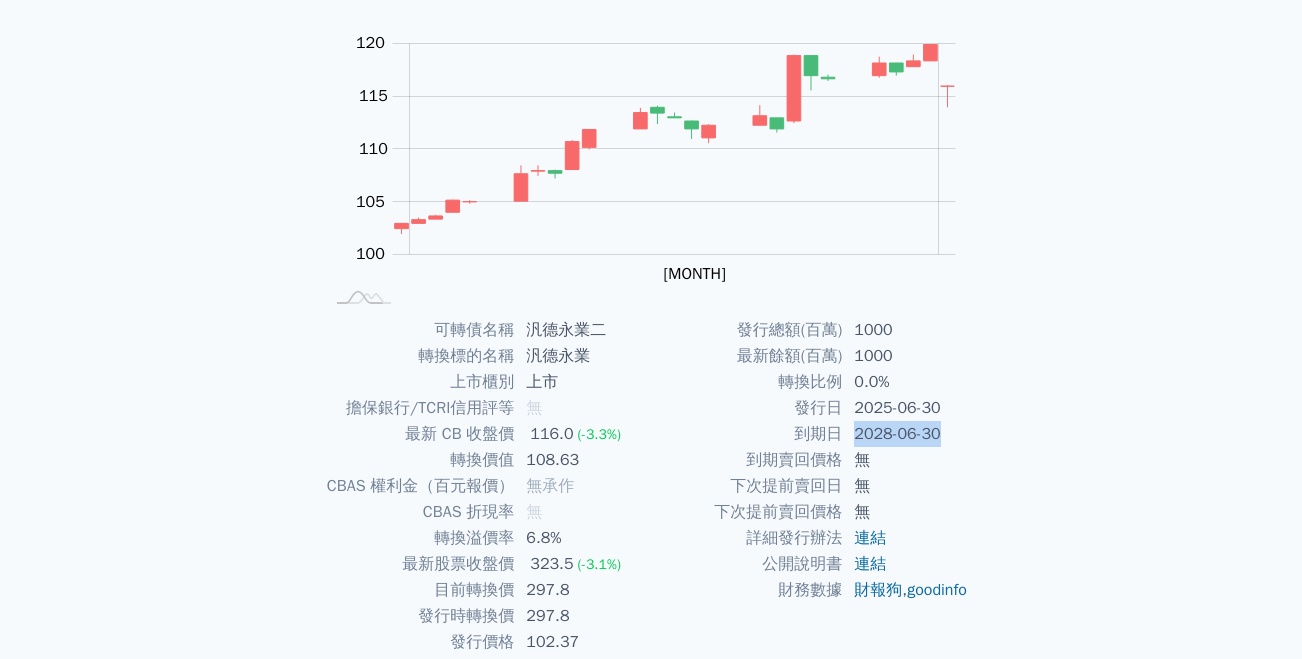 drag, startPoint x: 855, startPoint y: 434, endPoint x: 946, endPoint y: 435, distance: 91.00549 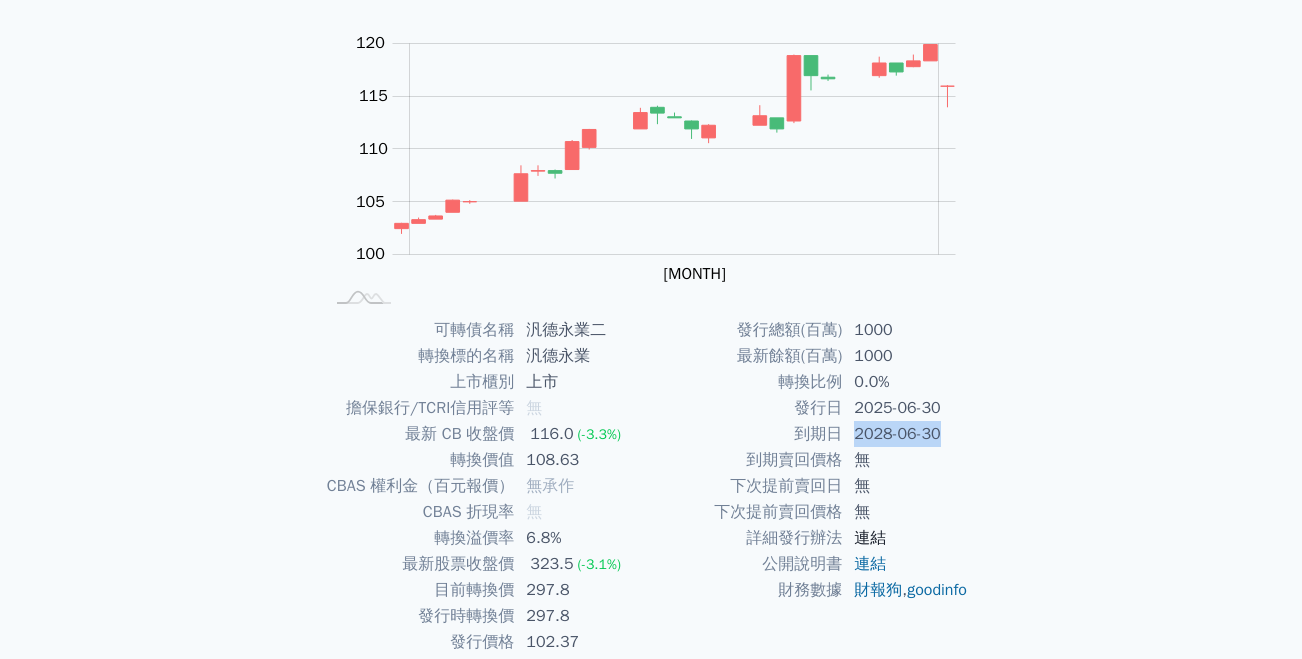 click on "連結" at bounding box center (870, 538) 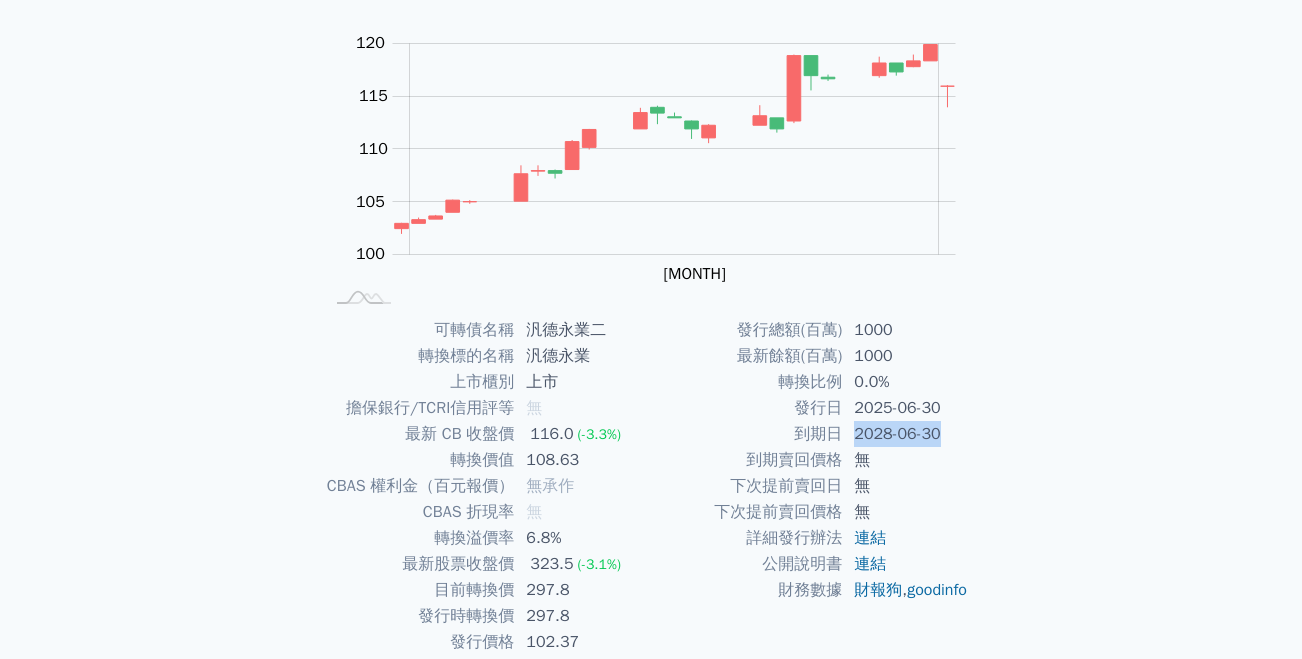 scroll, scrollTop: 0, scrollLeft: 0, axis: both 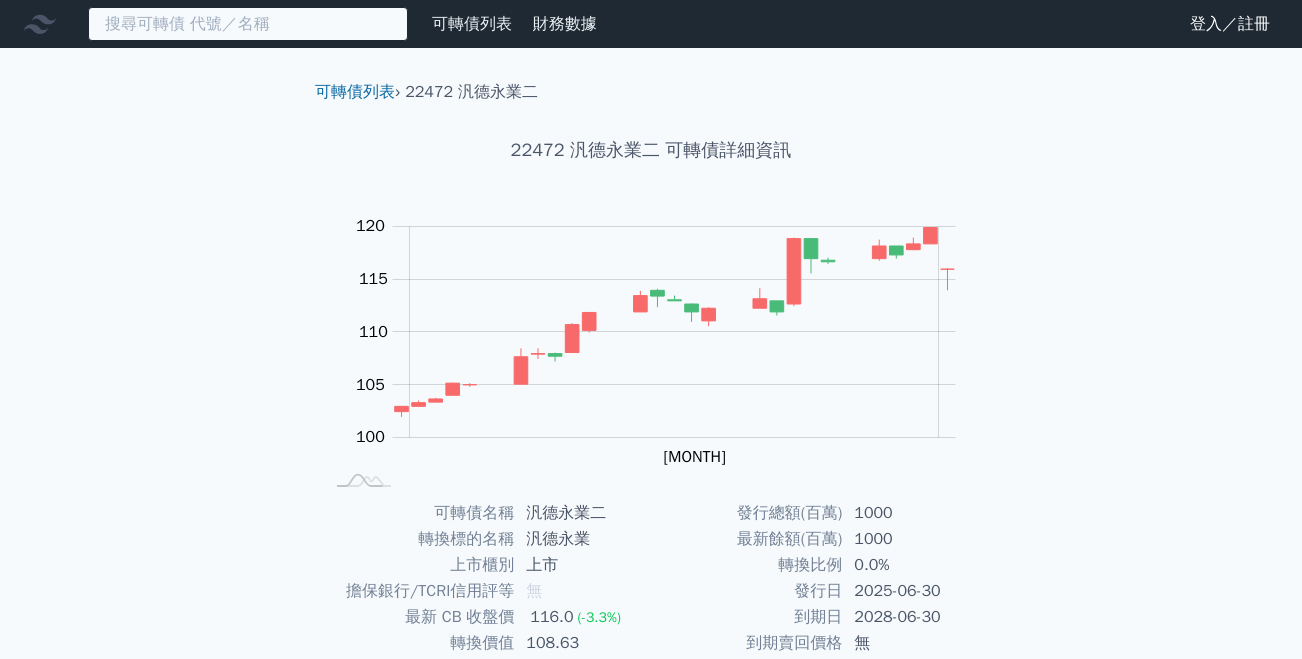 click at bounding box center (248, 24) 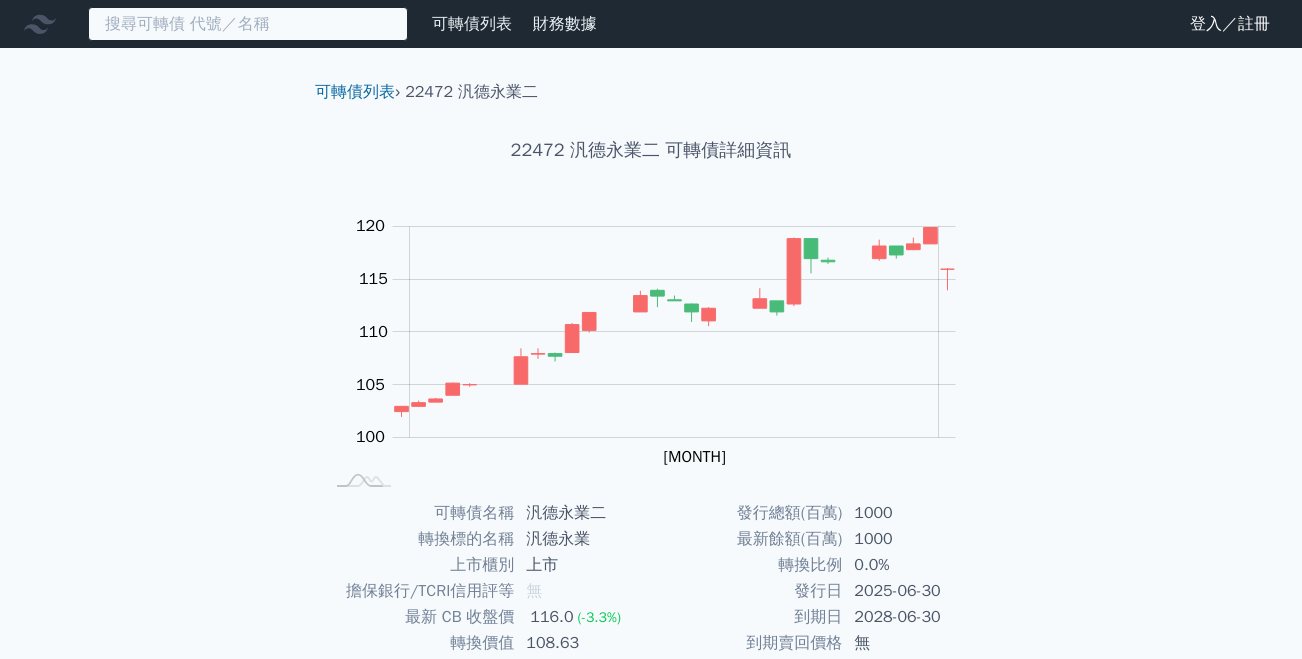 paste on "松上五" 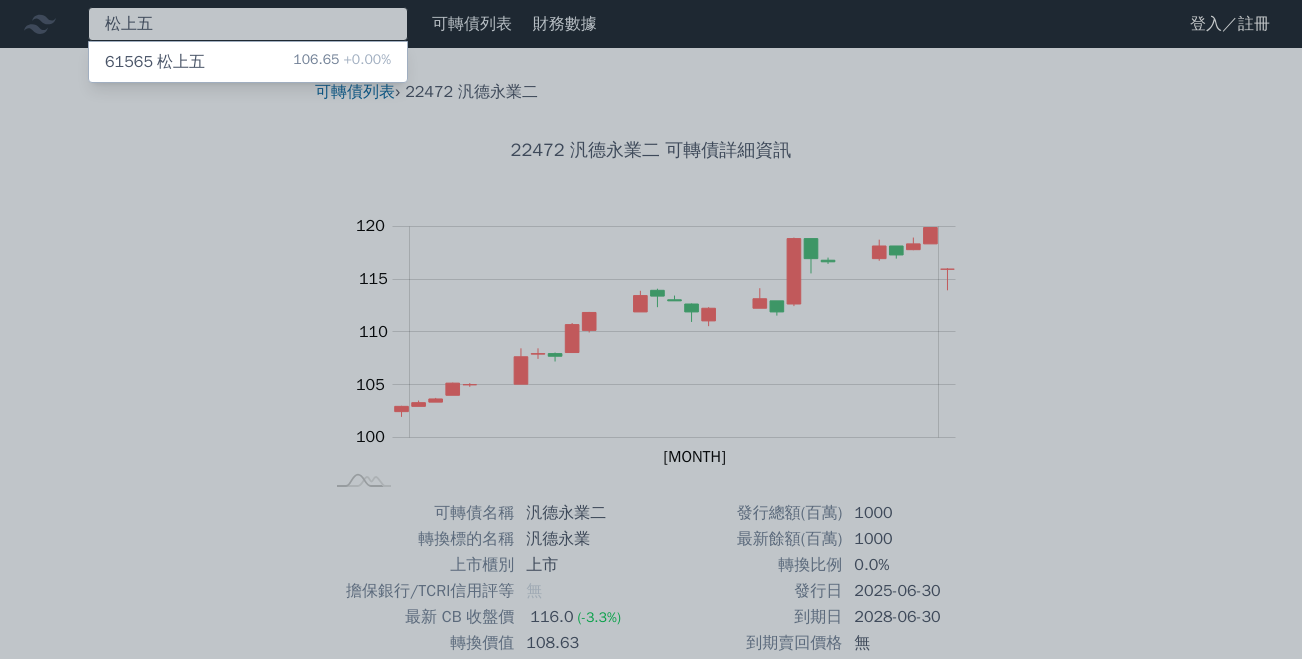 type on "松上五" 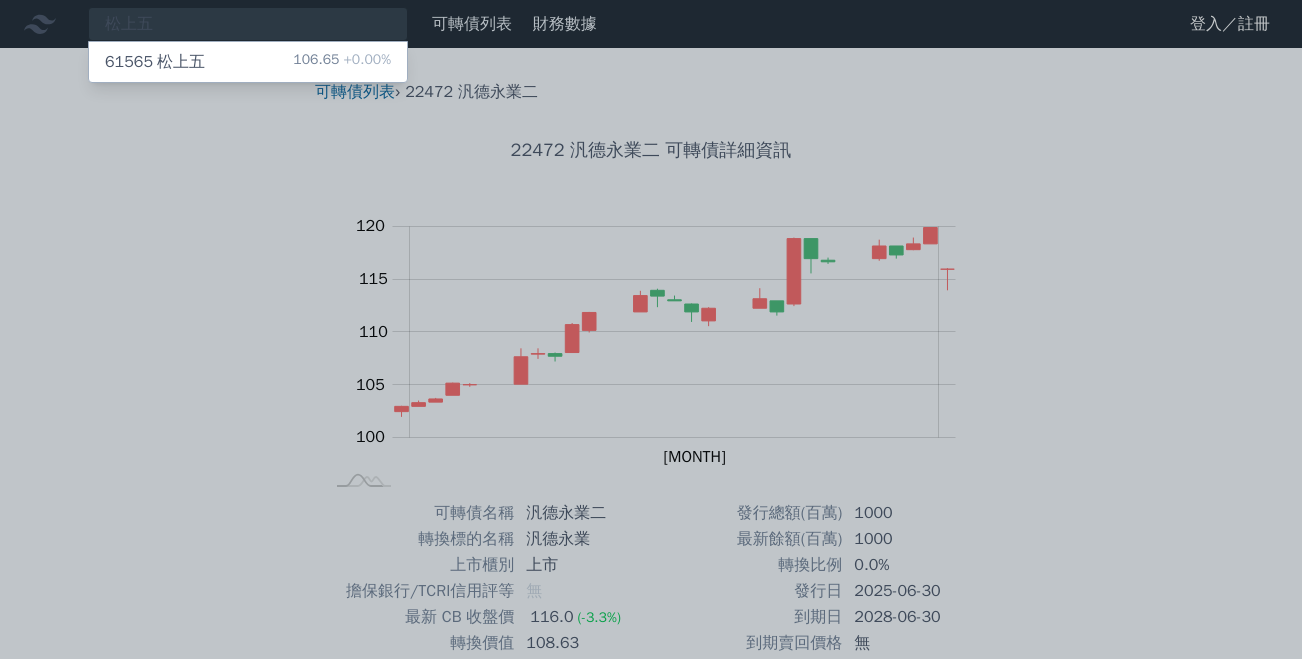 click on "61565 松上五" at bounding box center [155, 62] 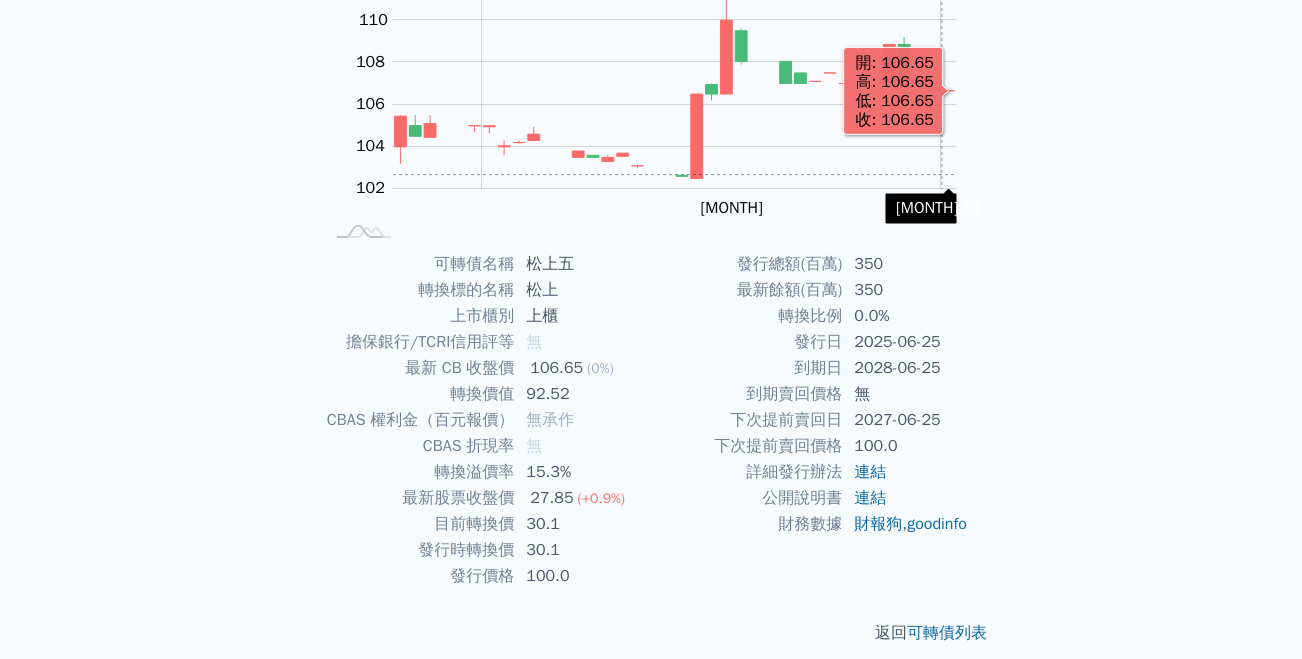 scroll, scrollTop: 267, scrollLeft: 0, axis: vertical 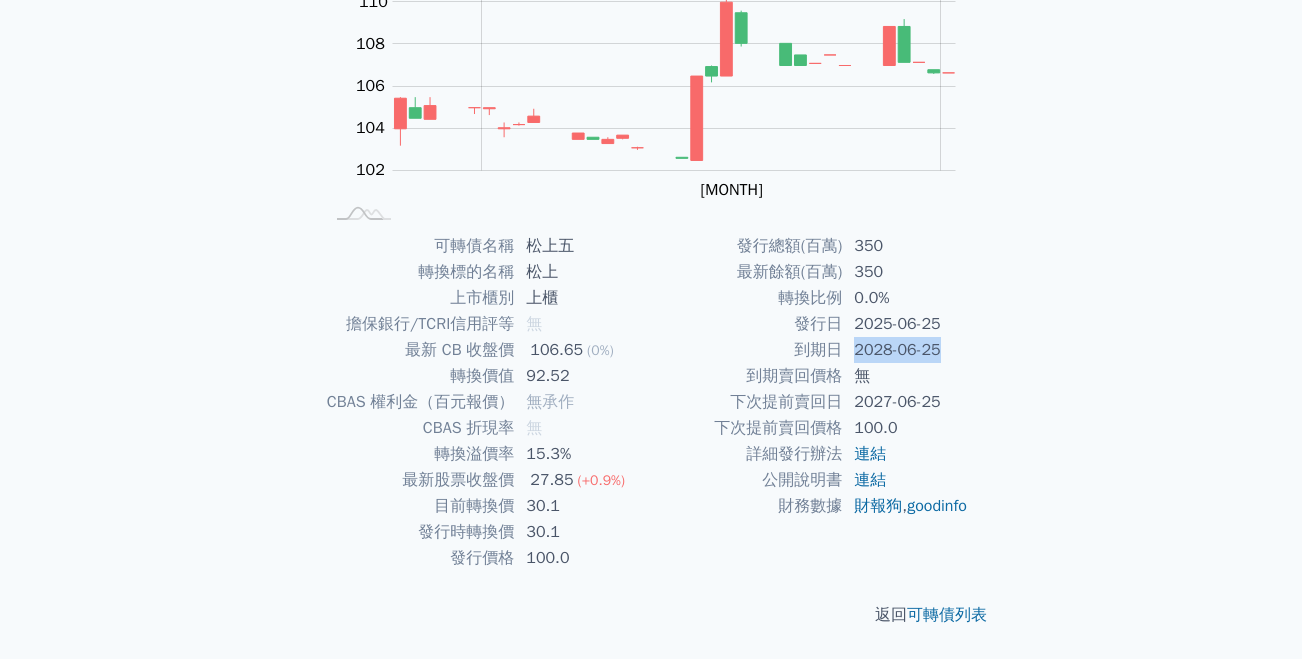 drag, startPoint x: 857, startPoint y: 350, endPoint x: 947, endPoint y: 350, distance: 90 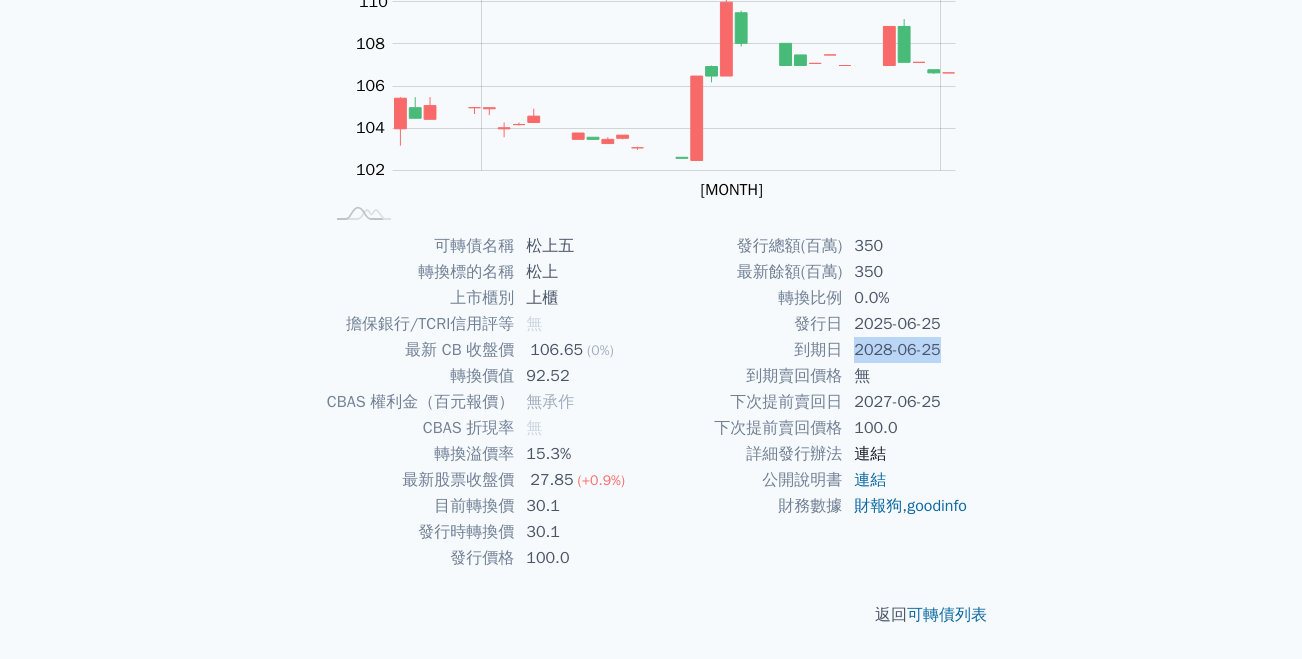 click on "連結" at bounding box center [870, 454] 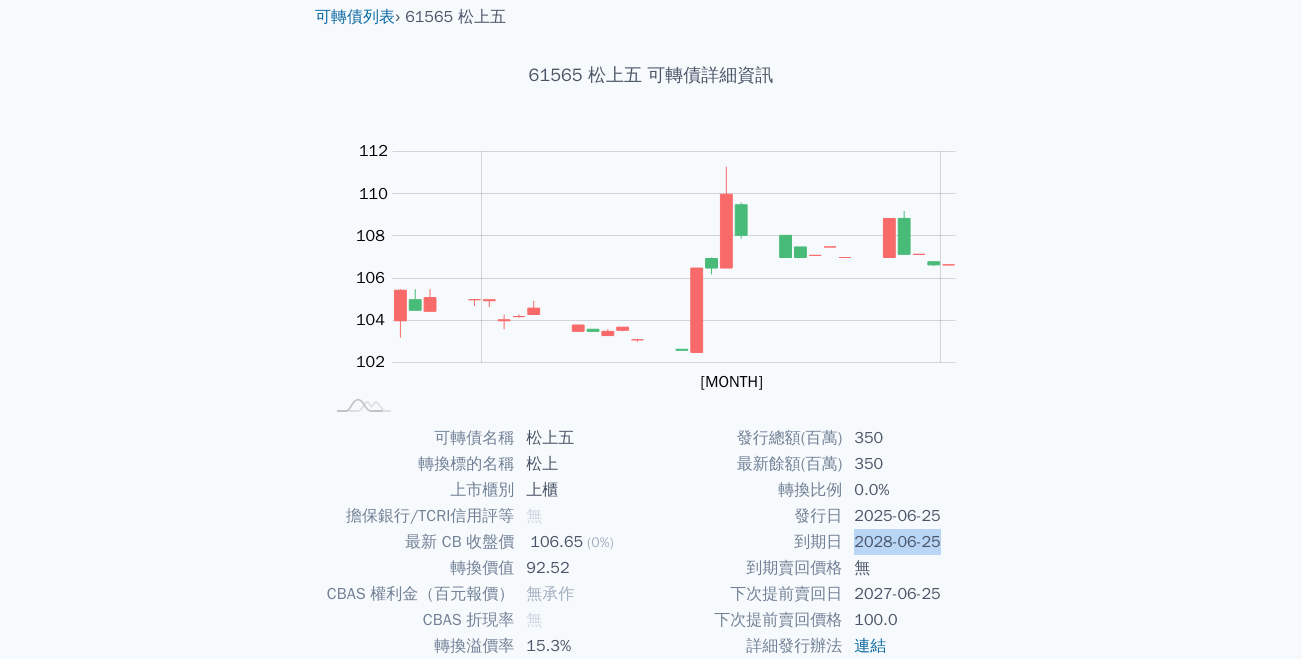 scroll, scrollTop: 0, scrollLeft: 0, axis: both 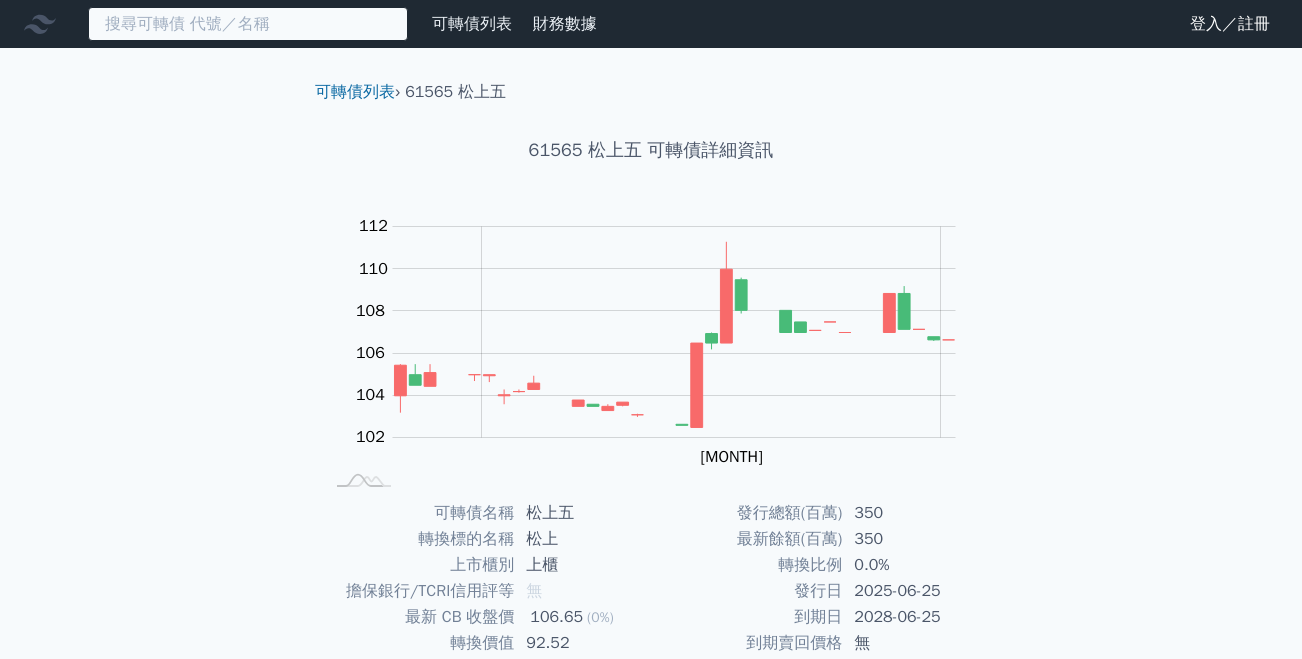 click at bounding box center [248, 24] 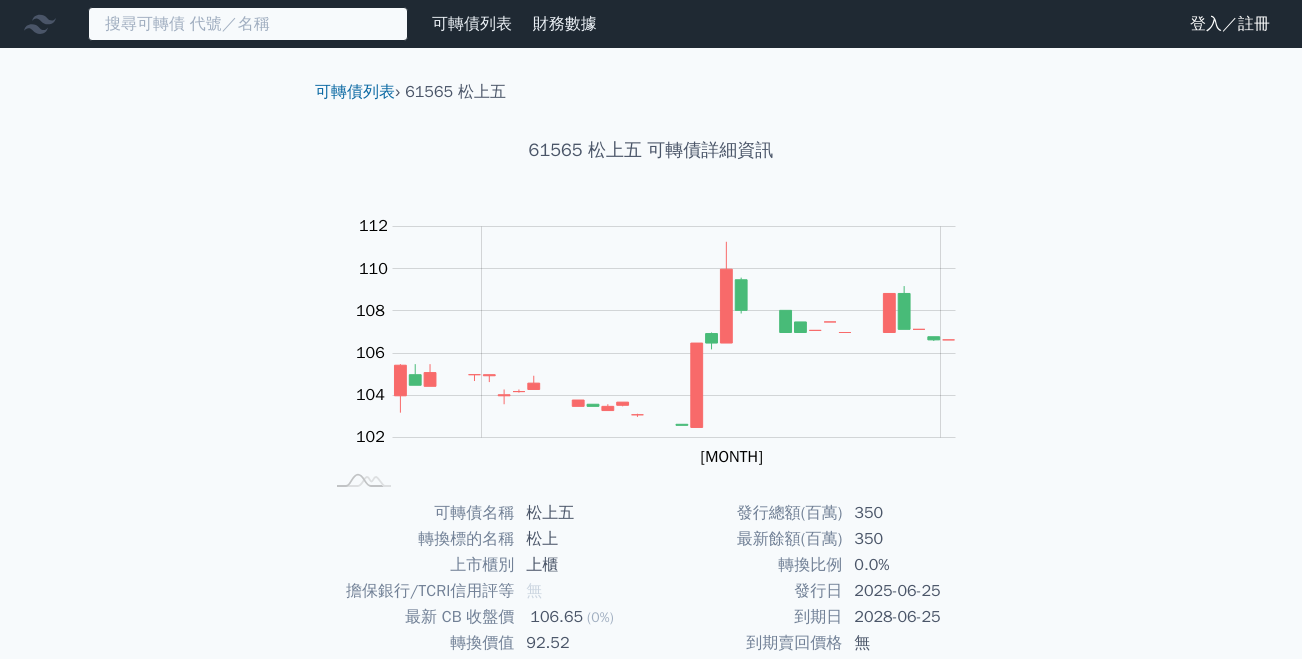 paste on "正德七" 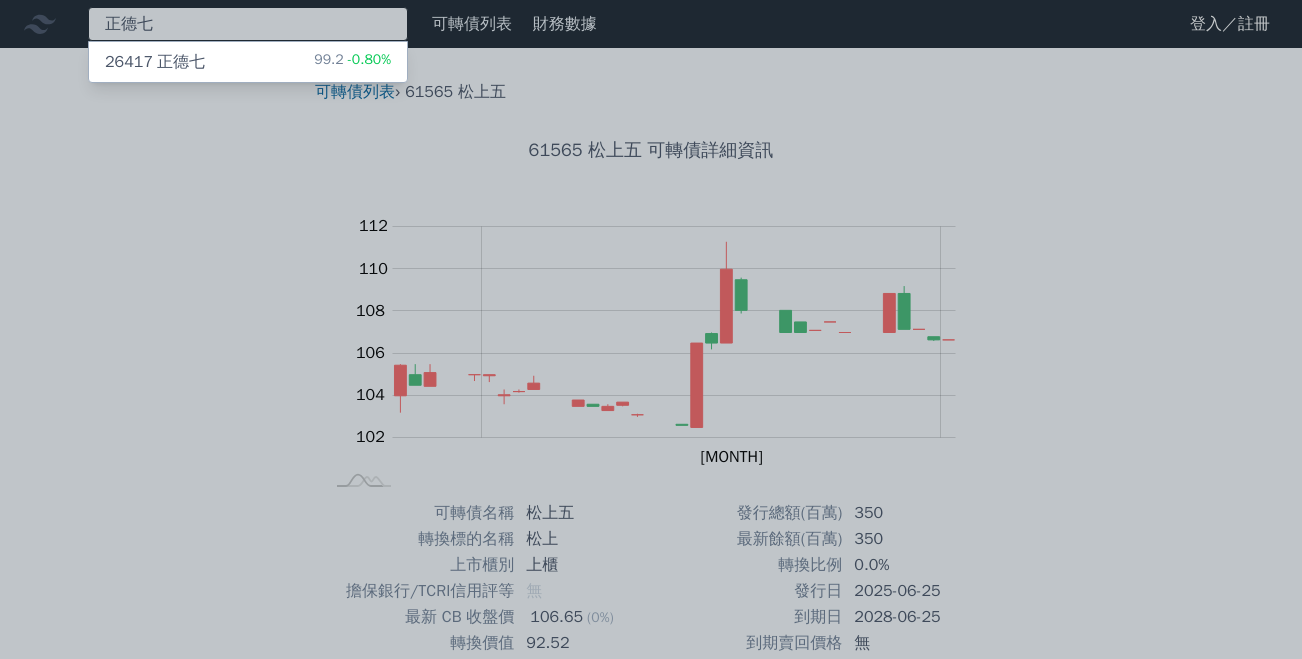 type on "正德七" 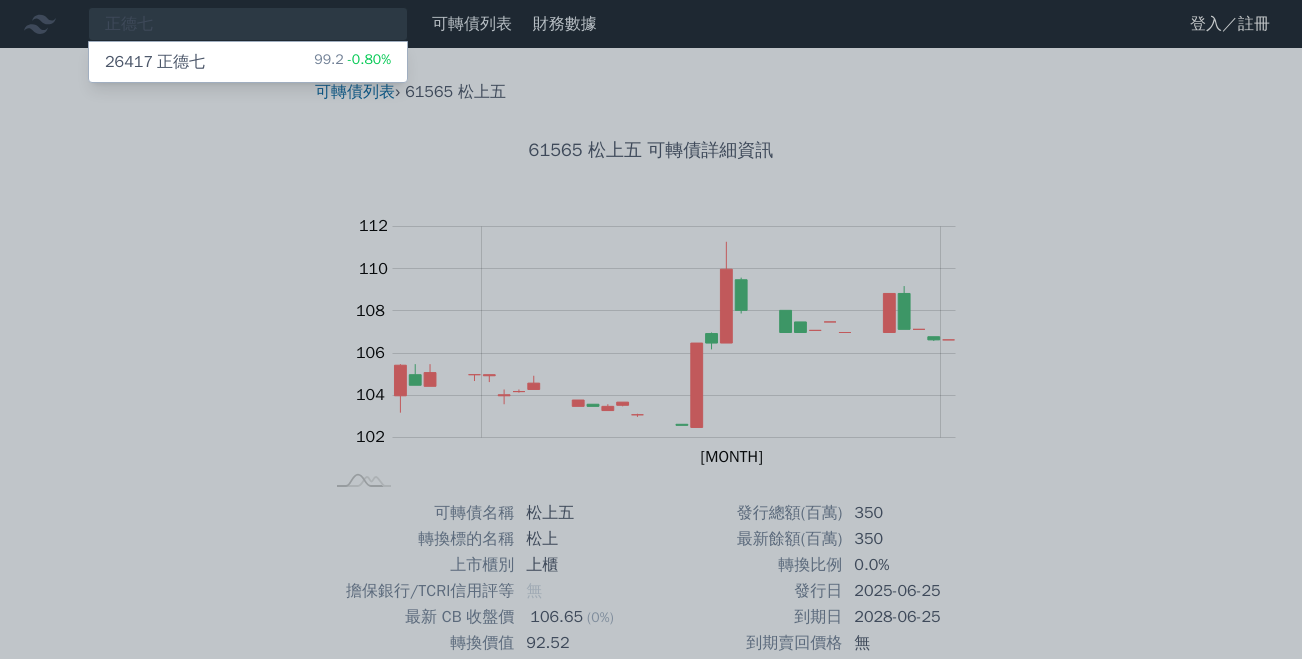click on "26417 正德七" at bounding box center [155, 62] 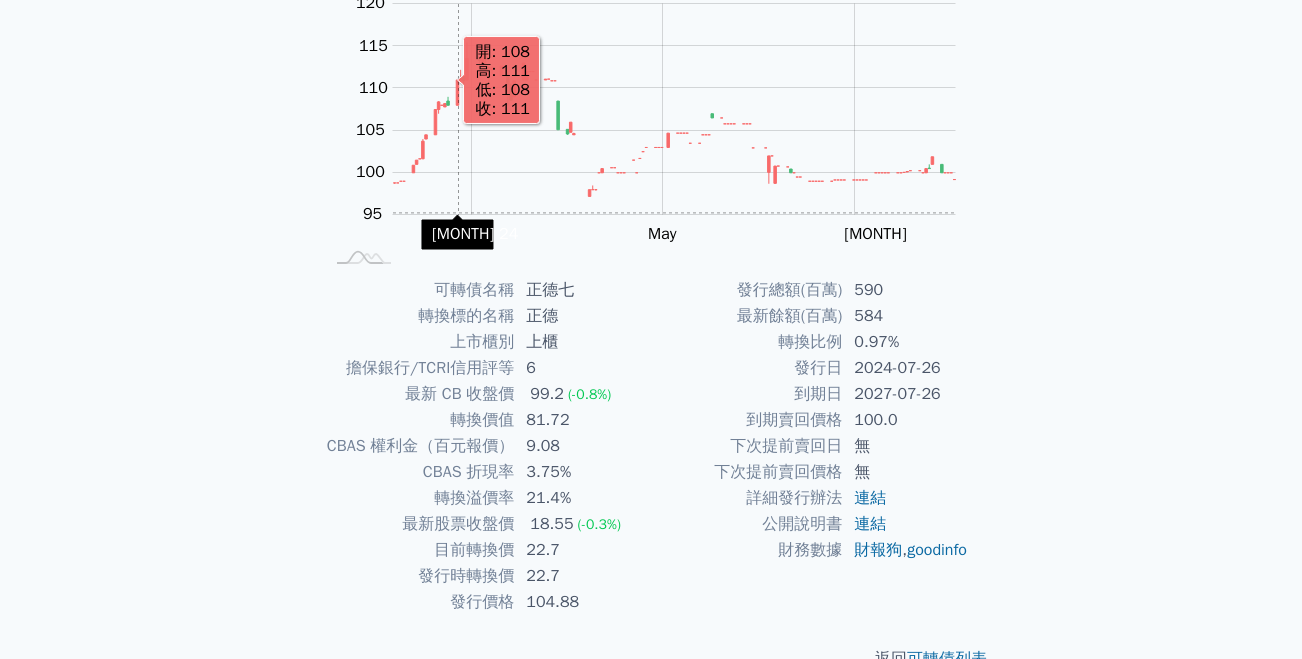 scroll, scrollTop: 267, scrollLeft: 0, axis: vertical 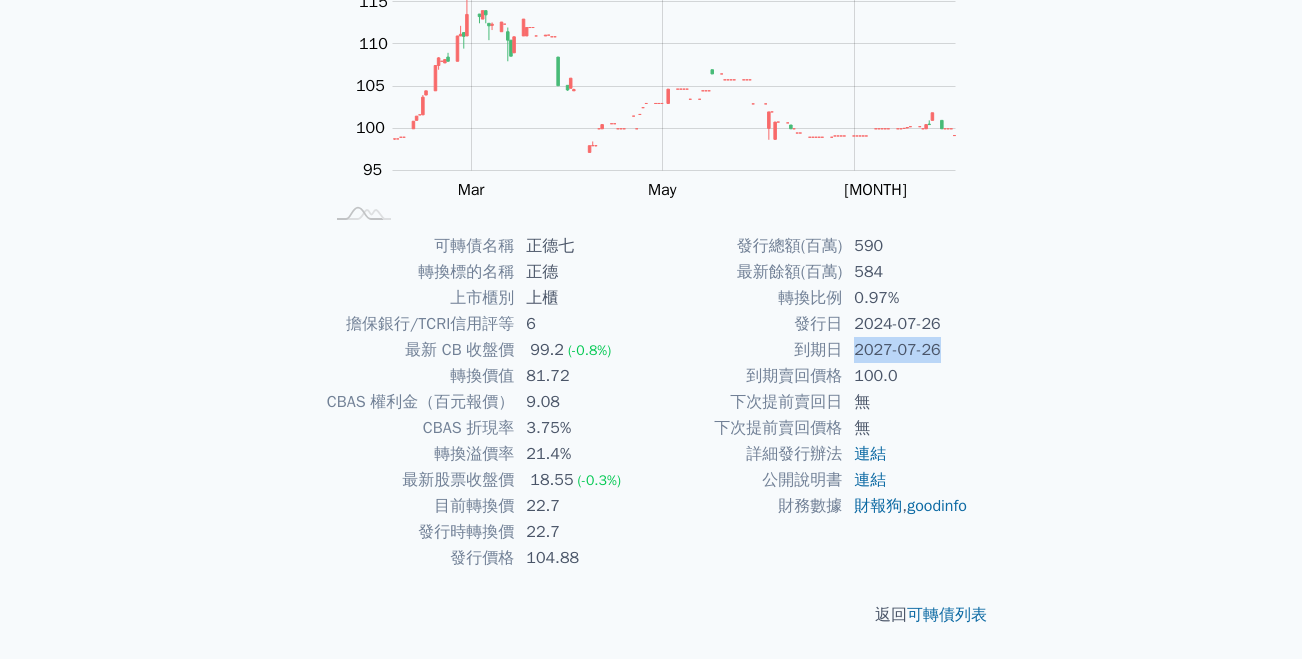 drag, startPoint x: 855, startPoint y: 350, endPoint x: 961, endPoint y: 350, distance: 106 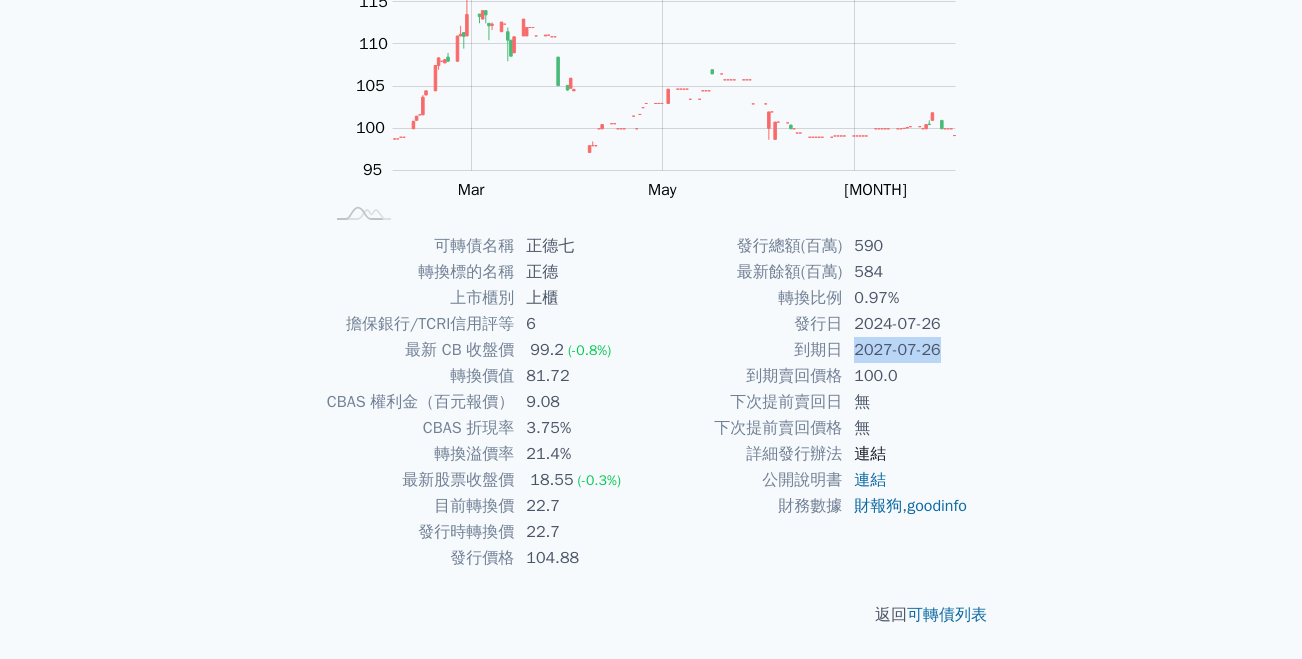 click on "連結" at bounding box center [870, 454] 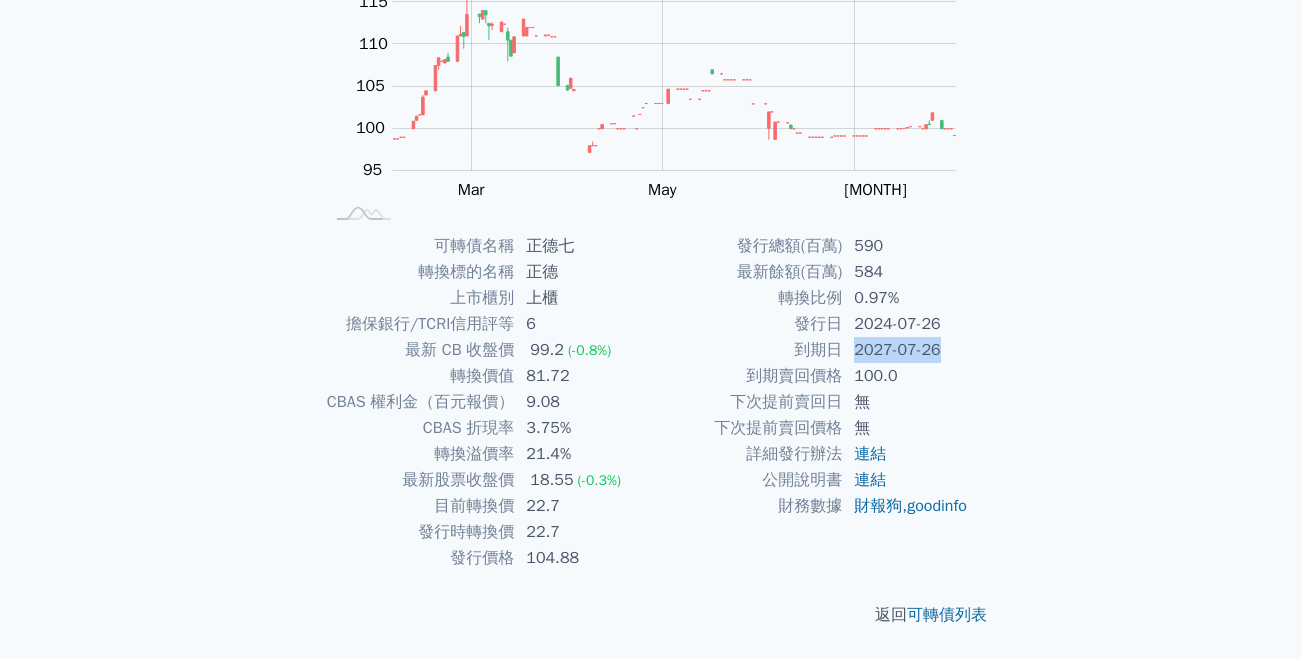 scroll, scrollTop: 0, scrollLeft: 0, axis: both 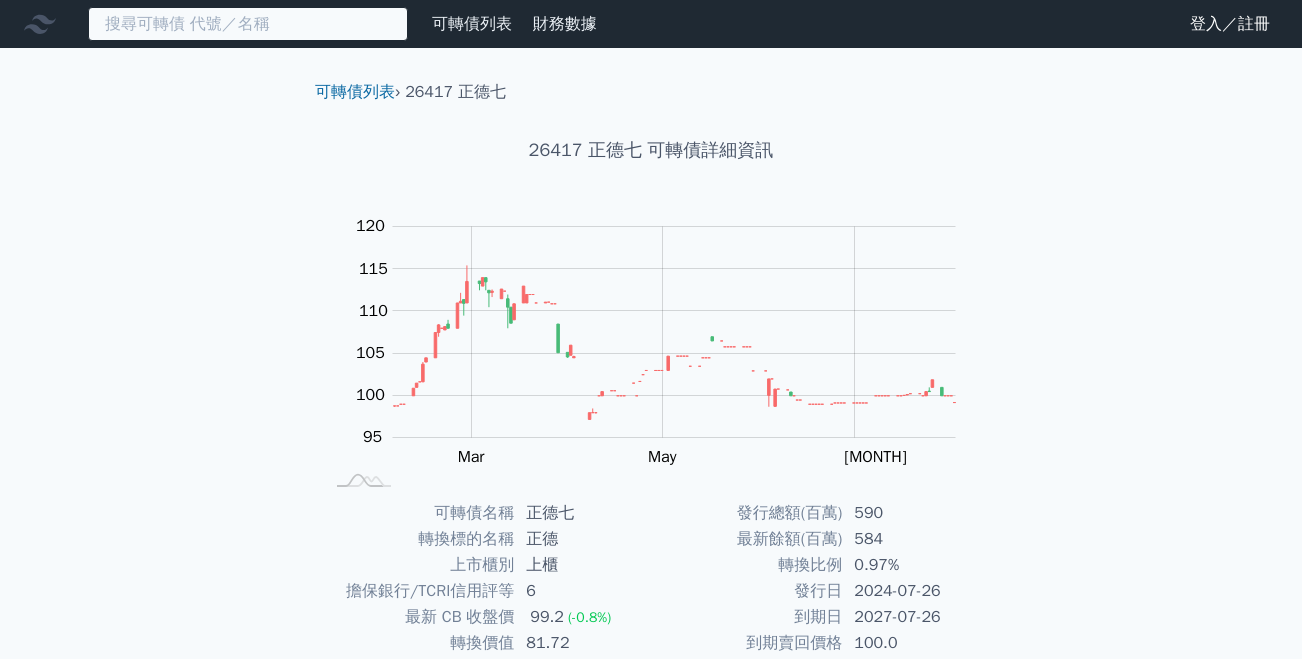 click at bounding box center (248, 24) 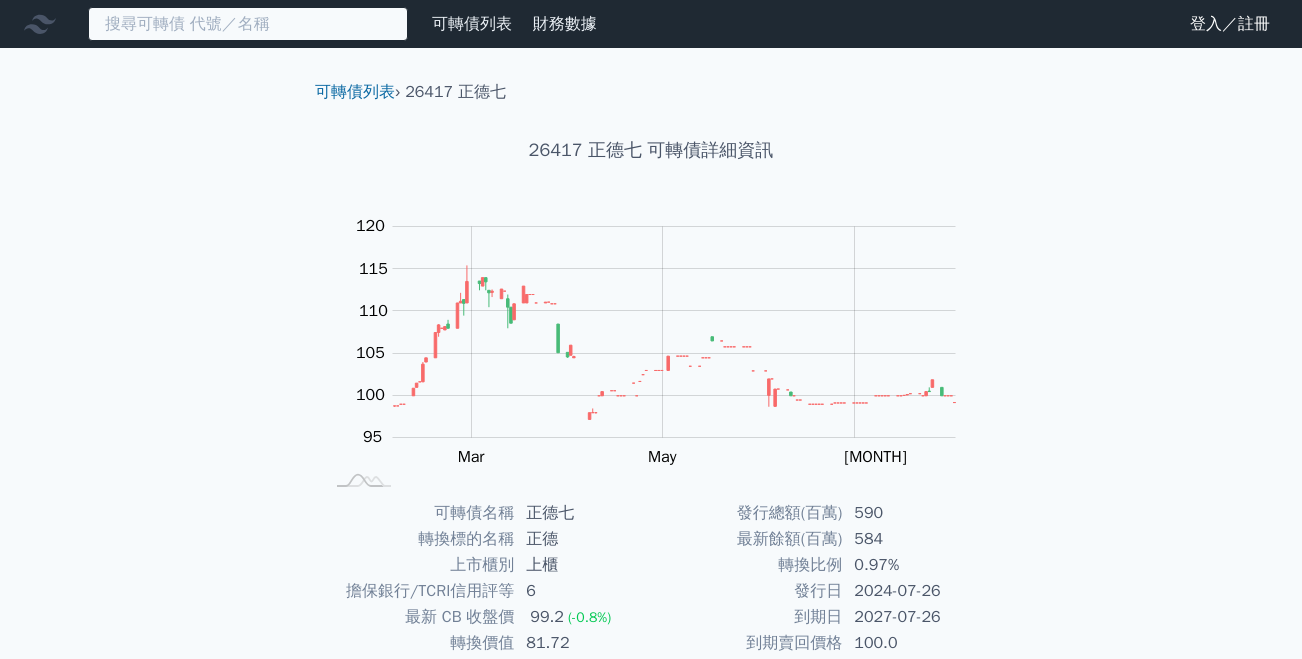 paste on "事欣科五" 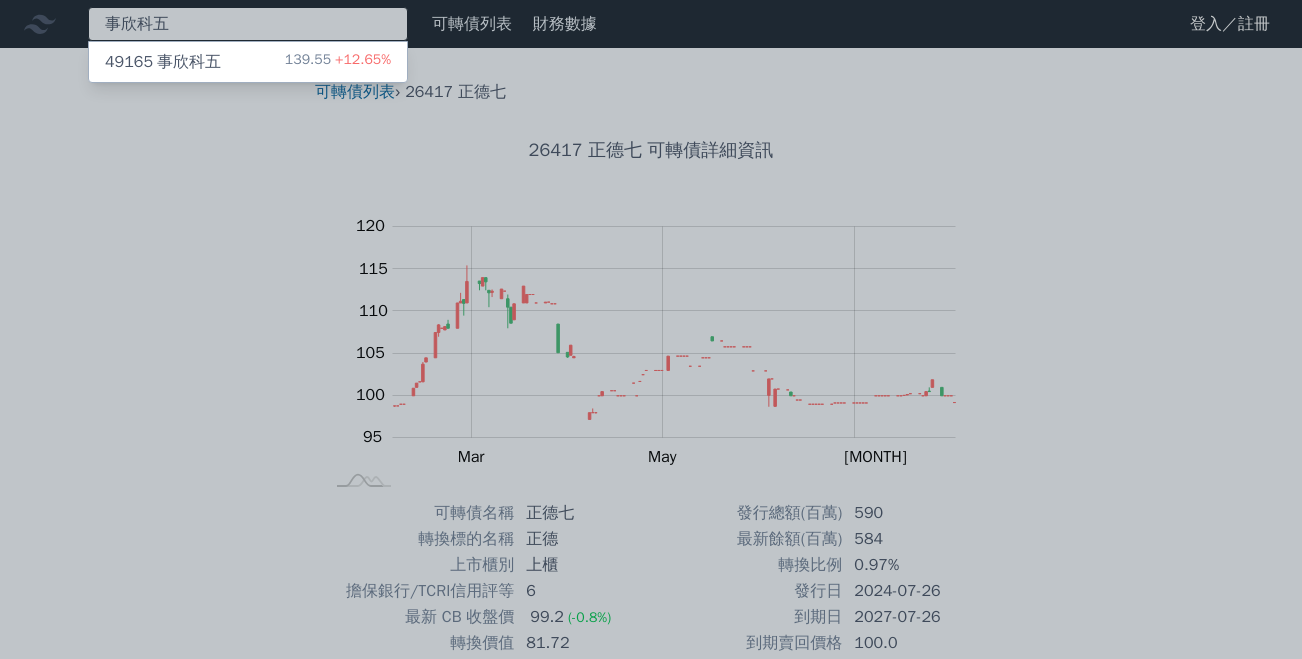 type on "事欣科五" 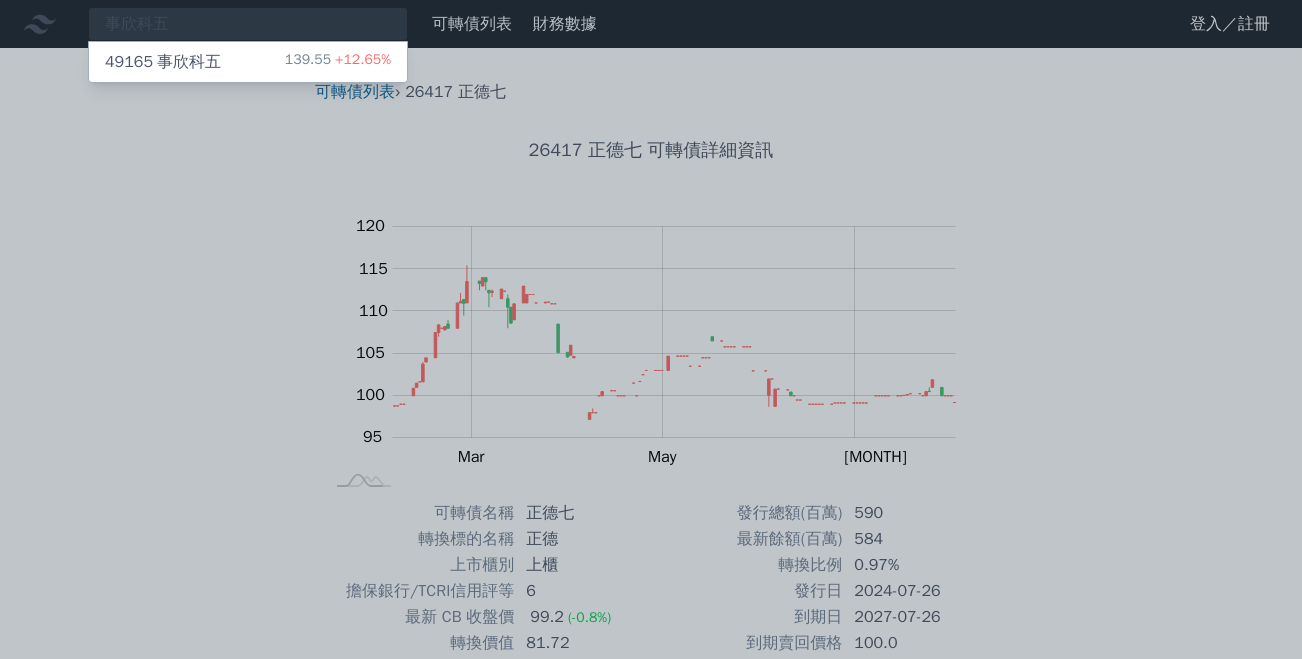 click on "49165 事欣科五" at bounding box center (163, 62) 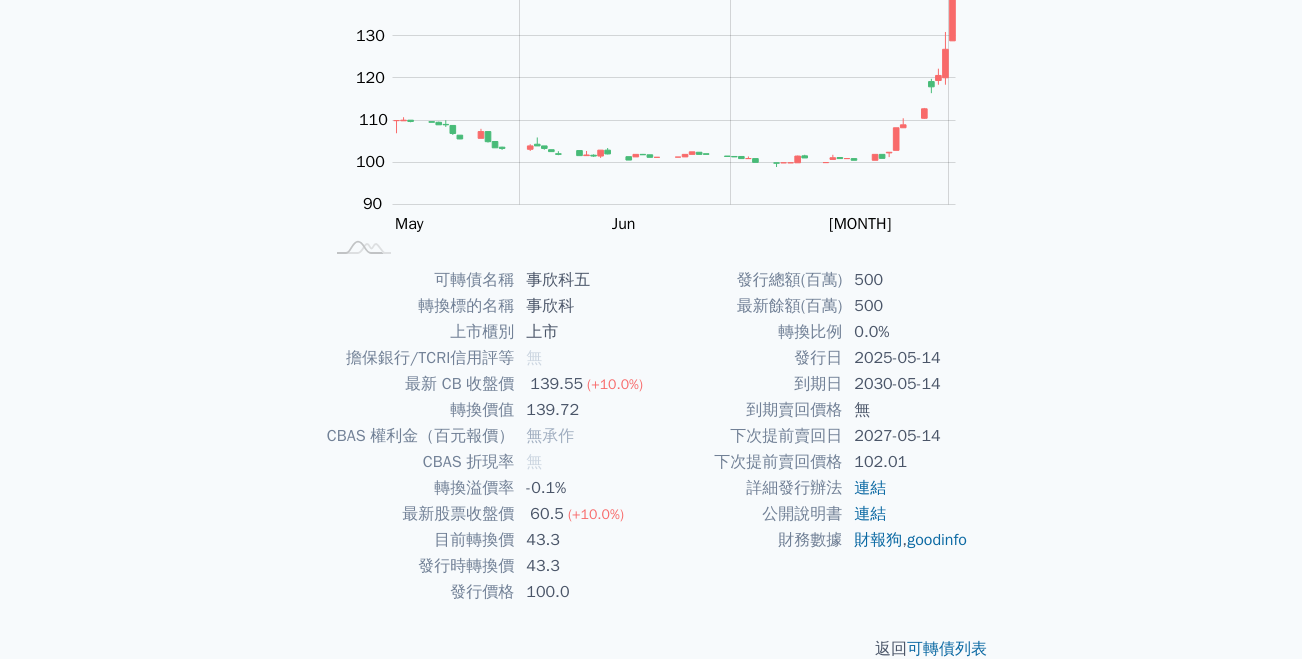 scroll, scrollTop: 267, scrollLeft: 0, axis: vertical 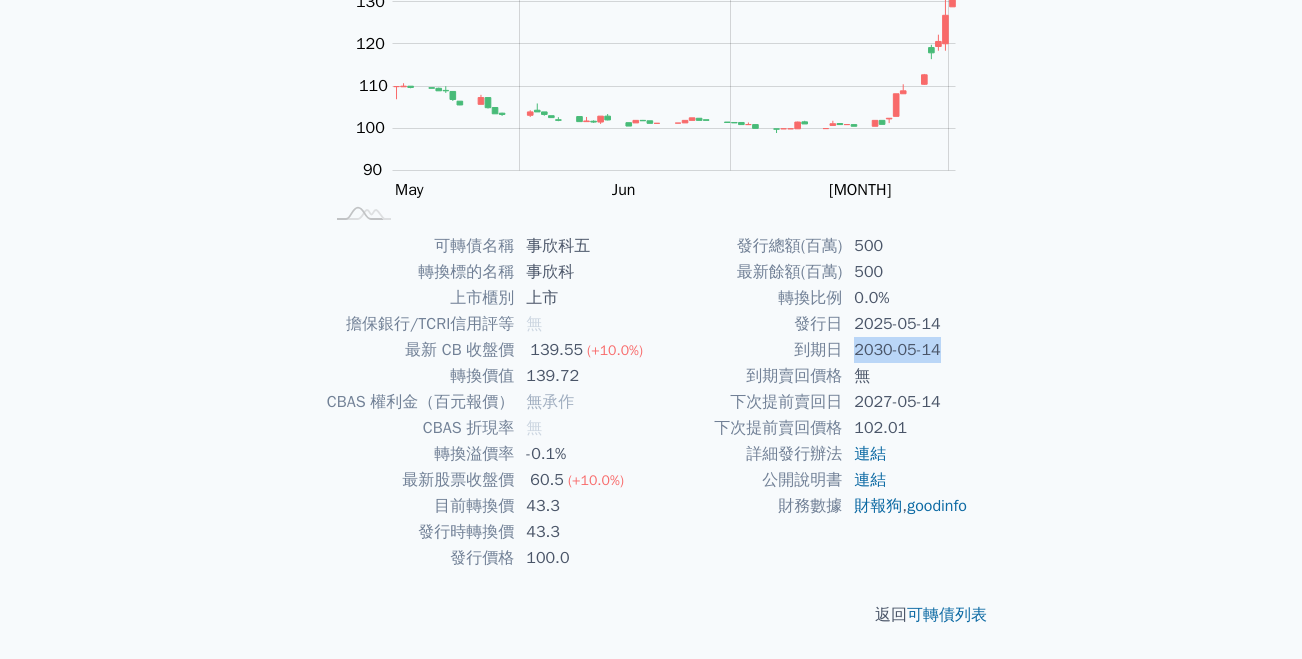 drag, startPoint x: 854, startPoint y: 353, endPoint x: 945, endPoint y: 354, distance: 91.00549 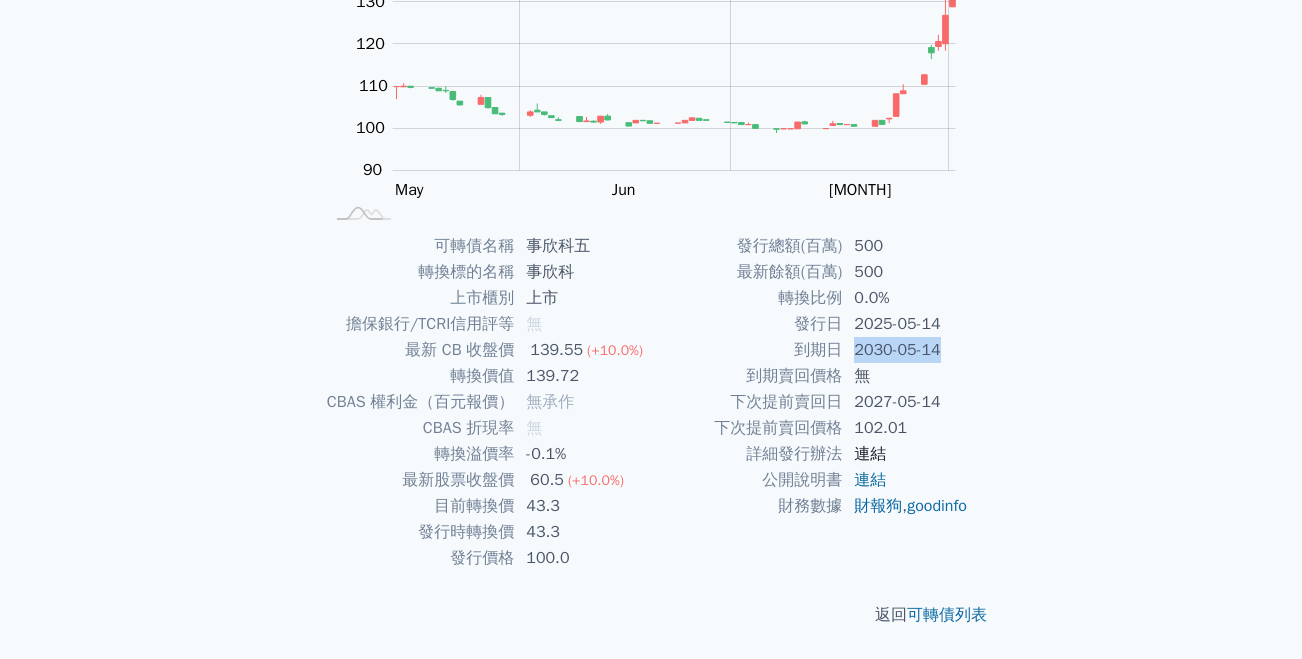 click on "連結" at bounding box center (870, 454) 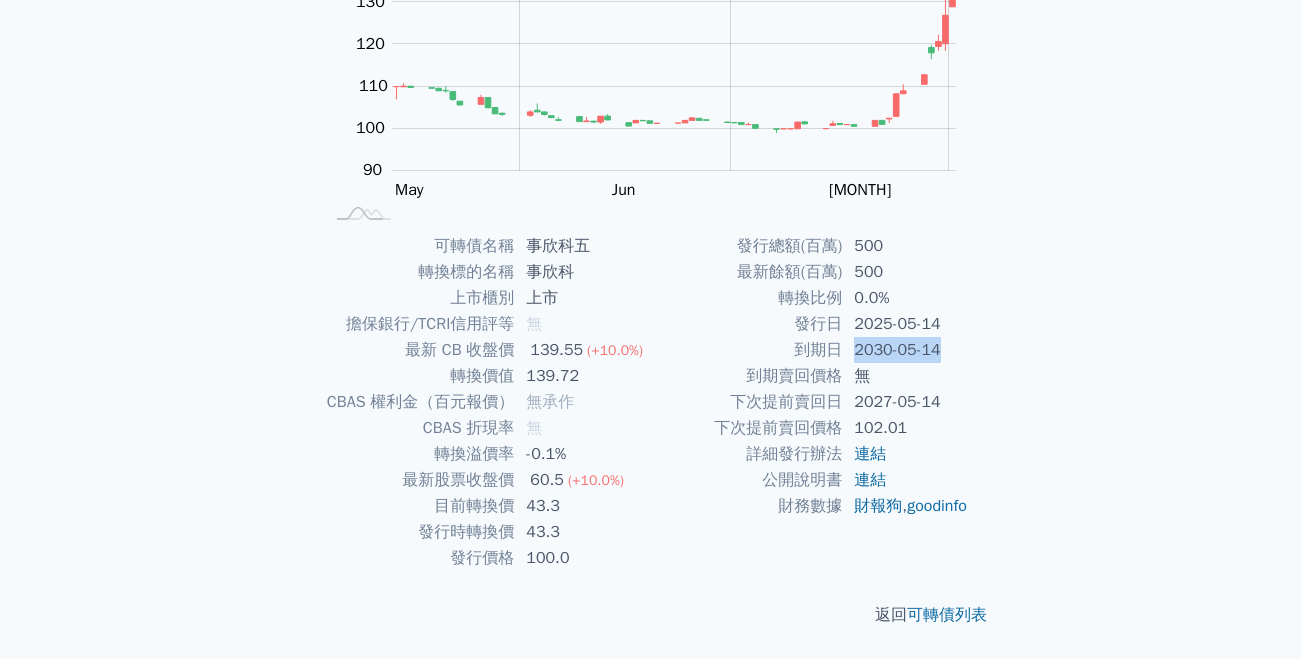 scroll, scrollTop: 0, scrollLeft: 0, axis: both 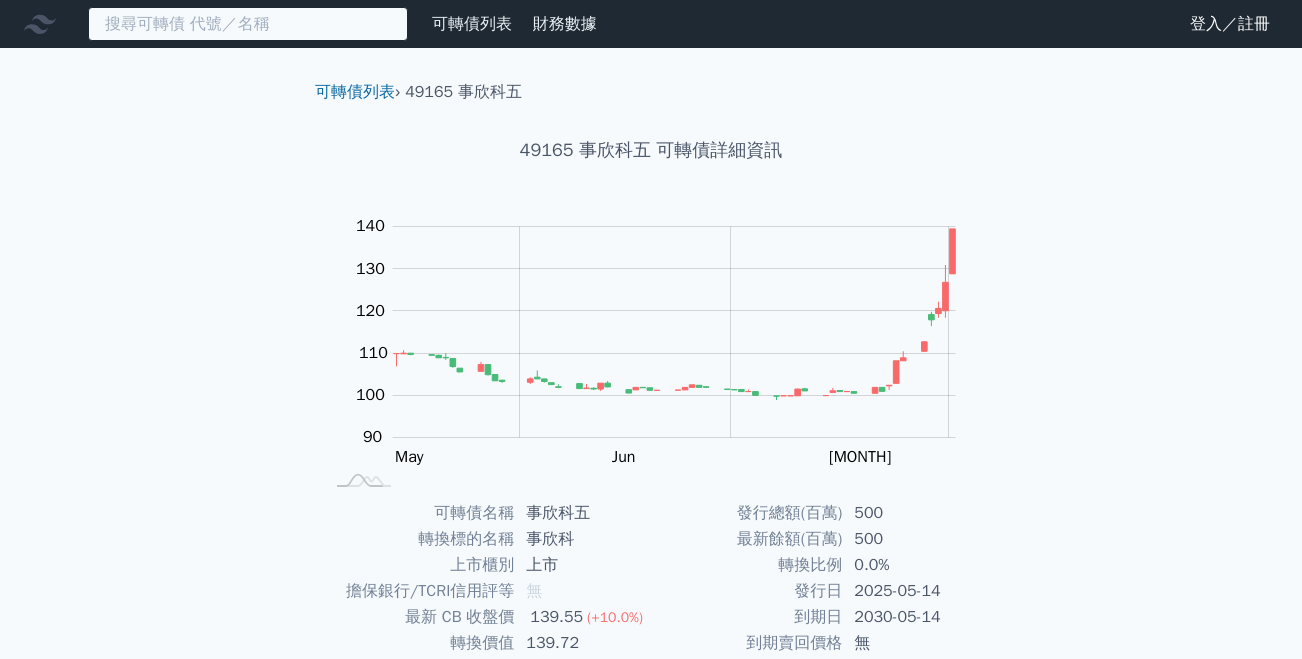 click at bounding box center (248, 24) 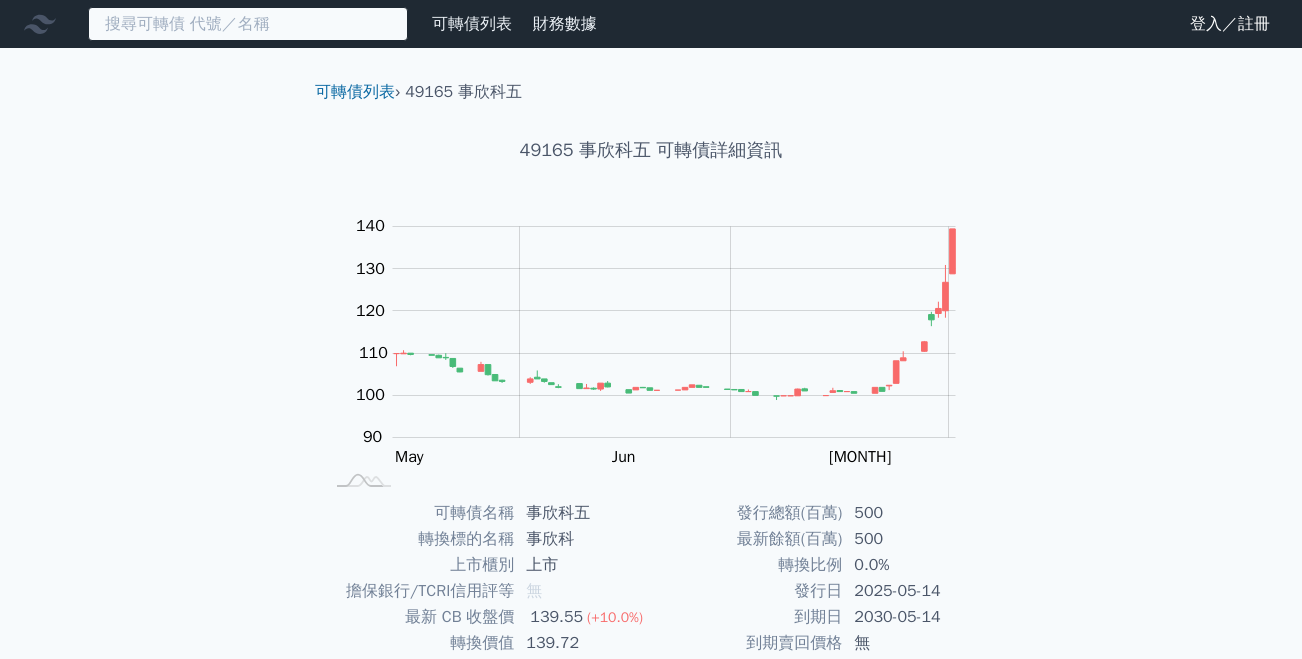 paste on "昇銳二" 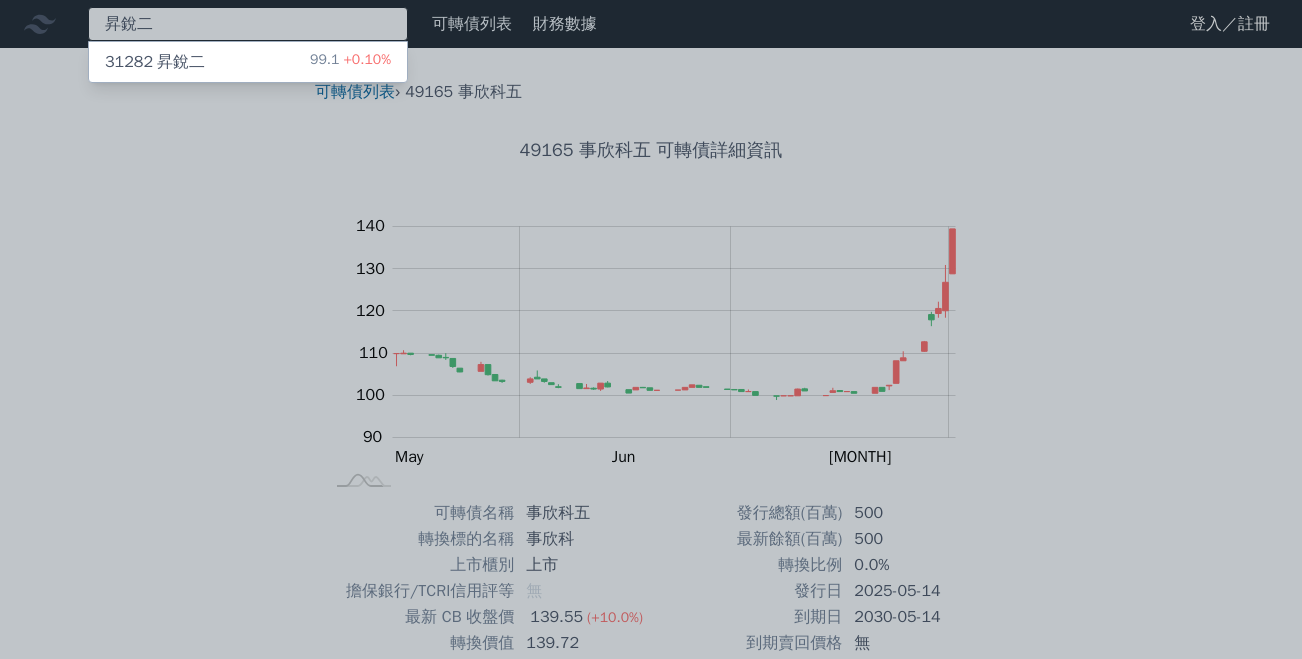 type on "昇銳二" 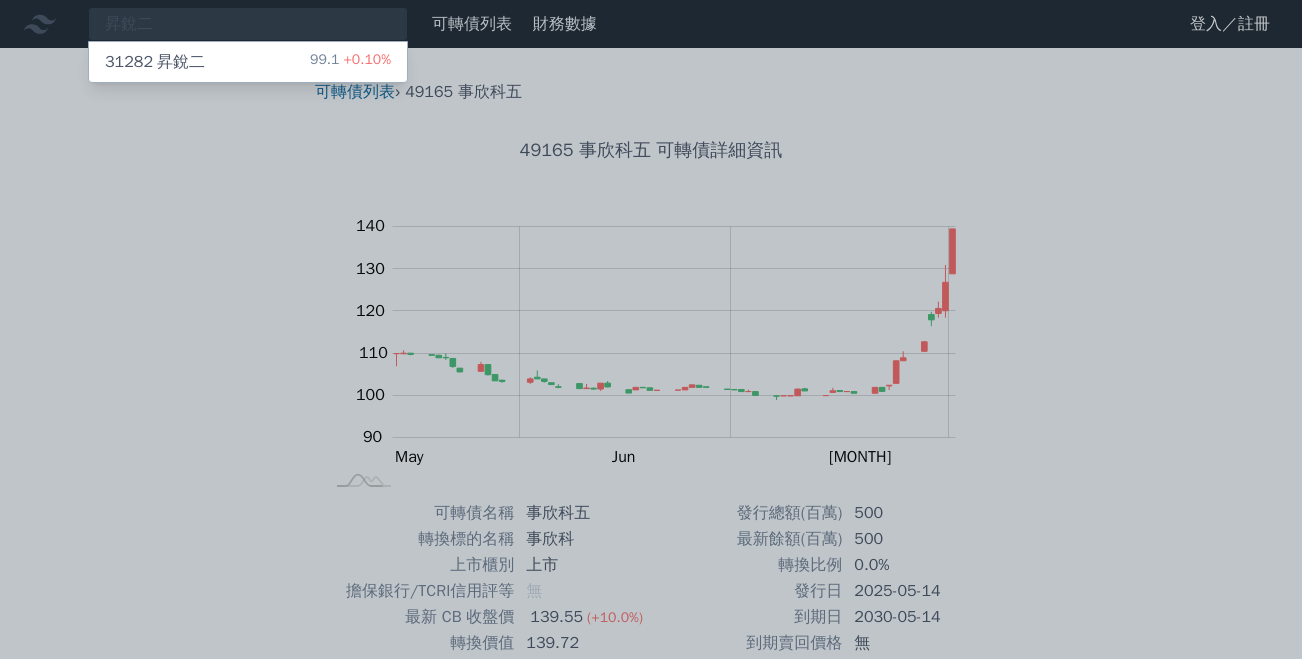 click on "31282" at bounding box center (129, 62) 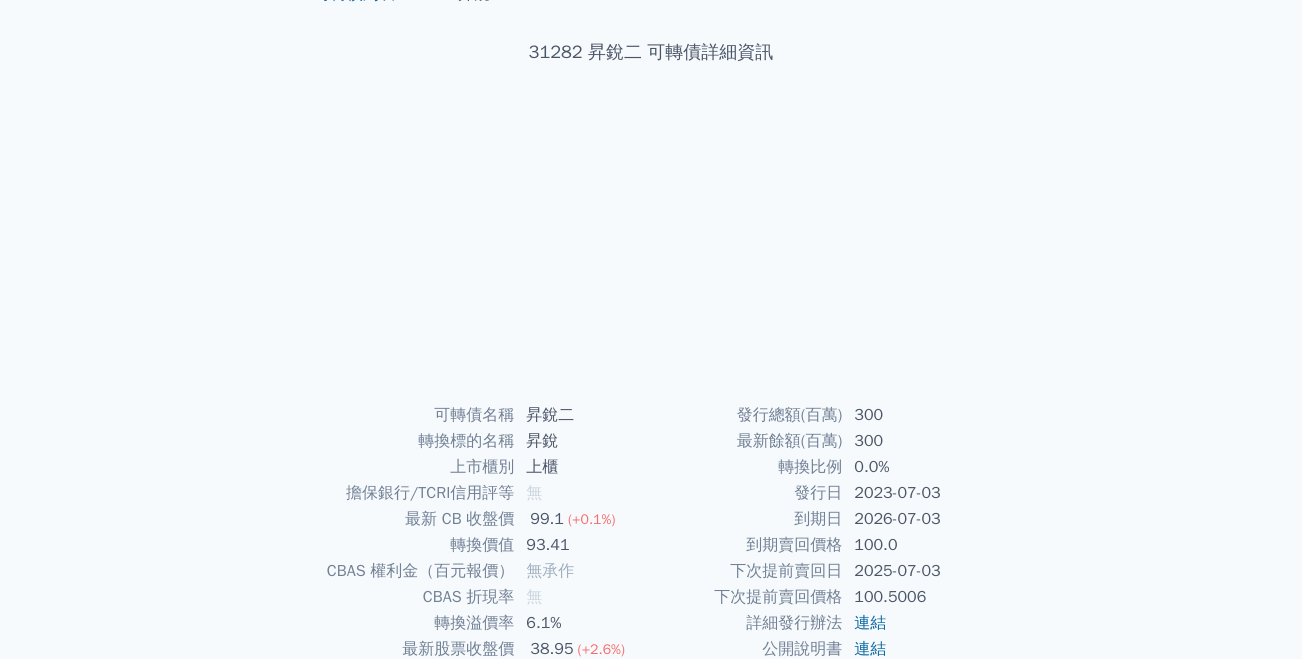 scroll, scrollTop: 267, scrollLeft: 0, axis: vertical 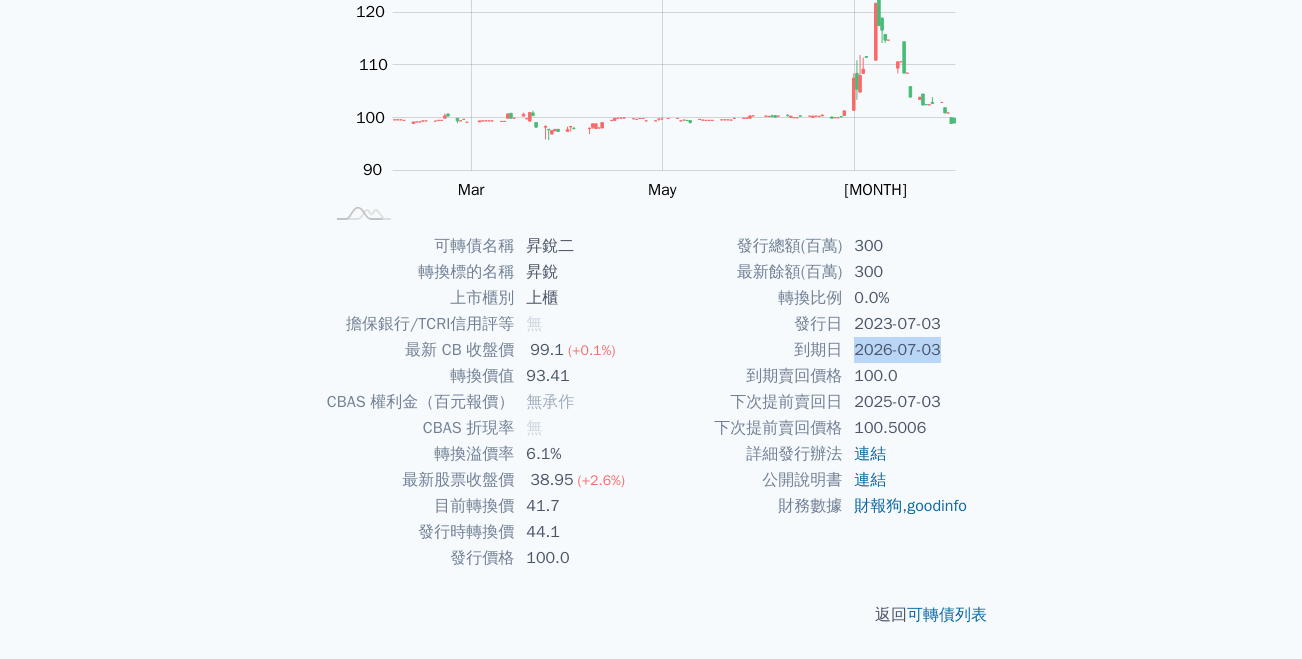 drag, startPoint x: 854, startPoint y: 349, endPoint x: 969, endPoint y: 349, distance: 115 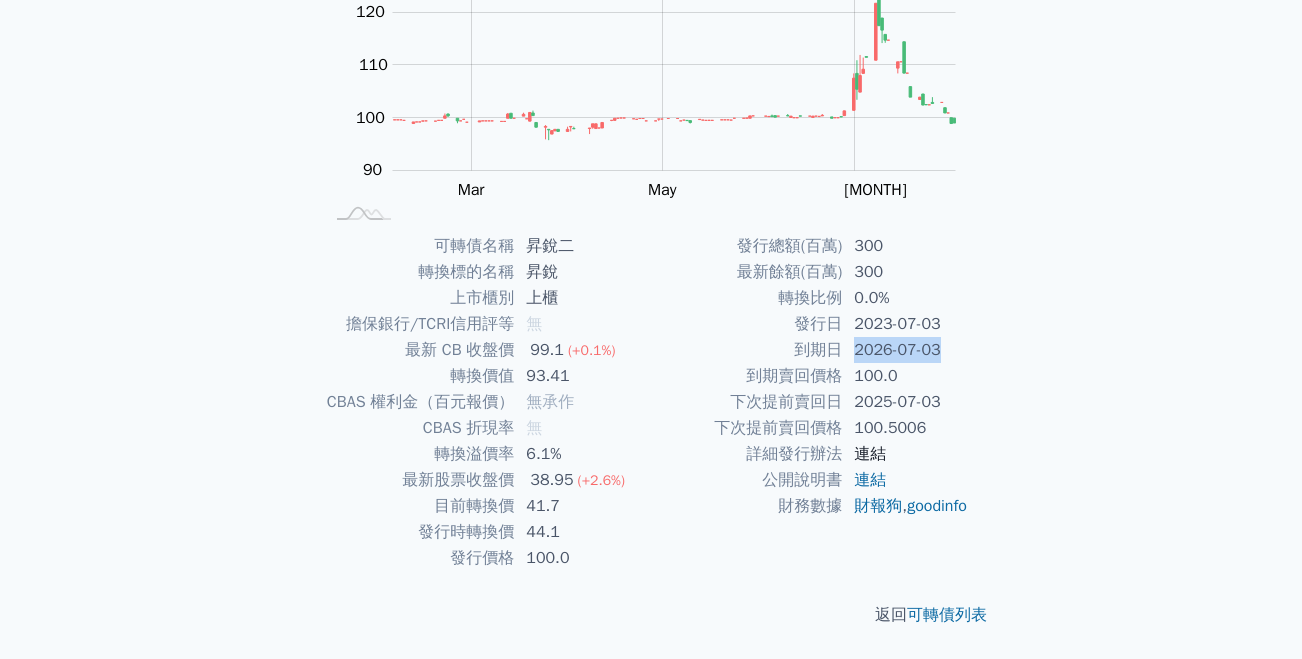 click on "連結" at bounding box center [870, 454] 